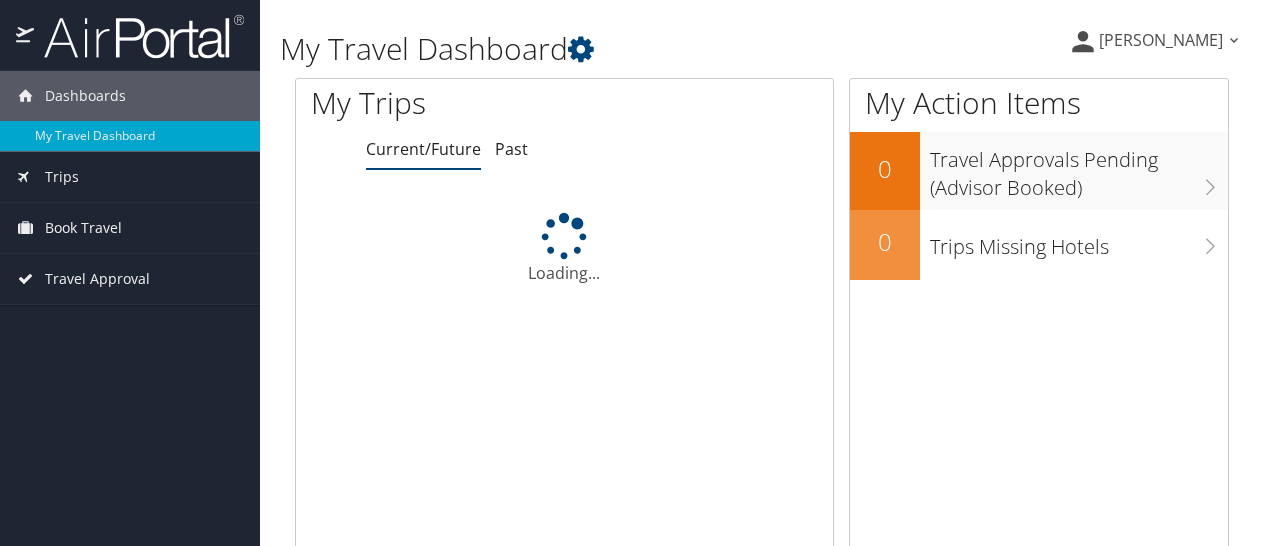 scroll, scrollTop: 0, scrollLeft: 0, axis: both 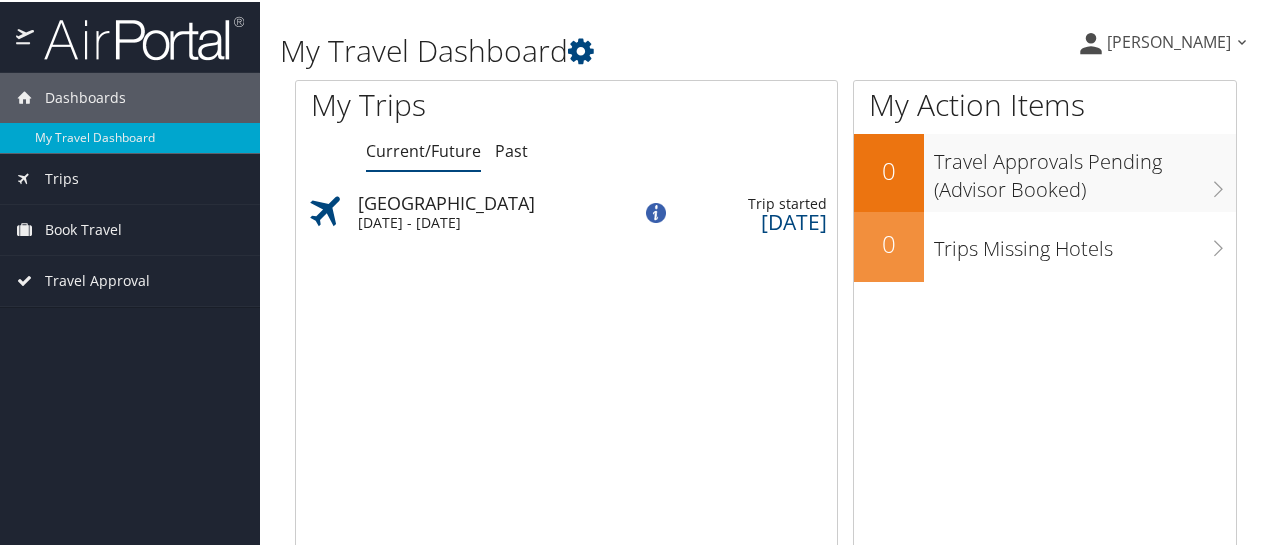 click on "Knoxville" at bounding box center [504, 201] 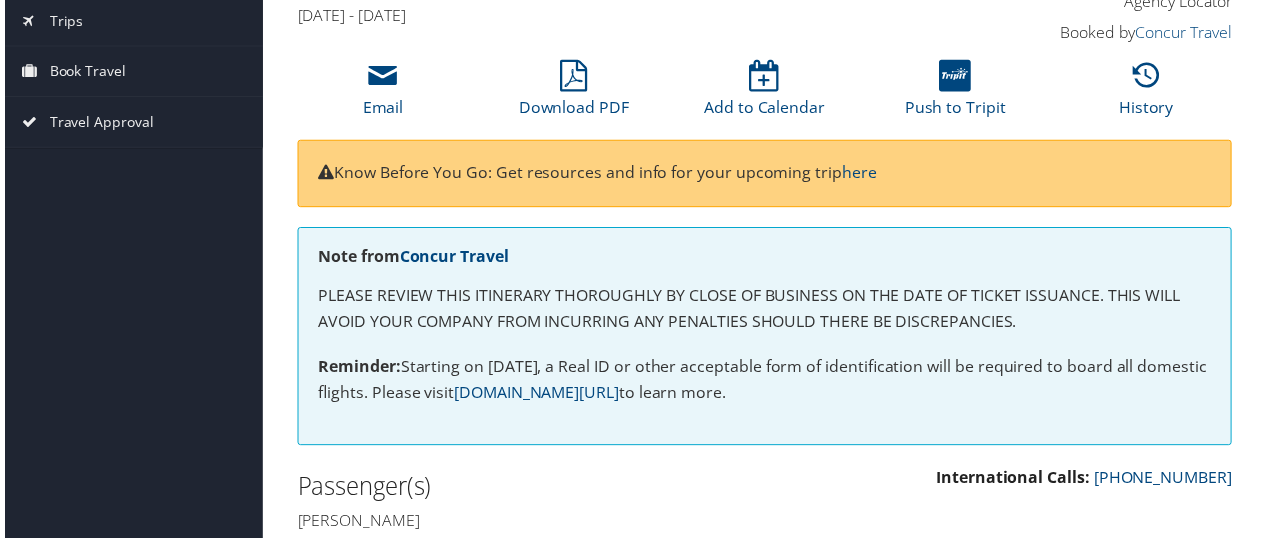 scroll, scrollTop: 0, scrollLeft: 0, axis: both 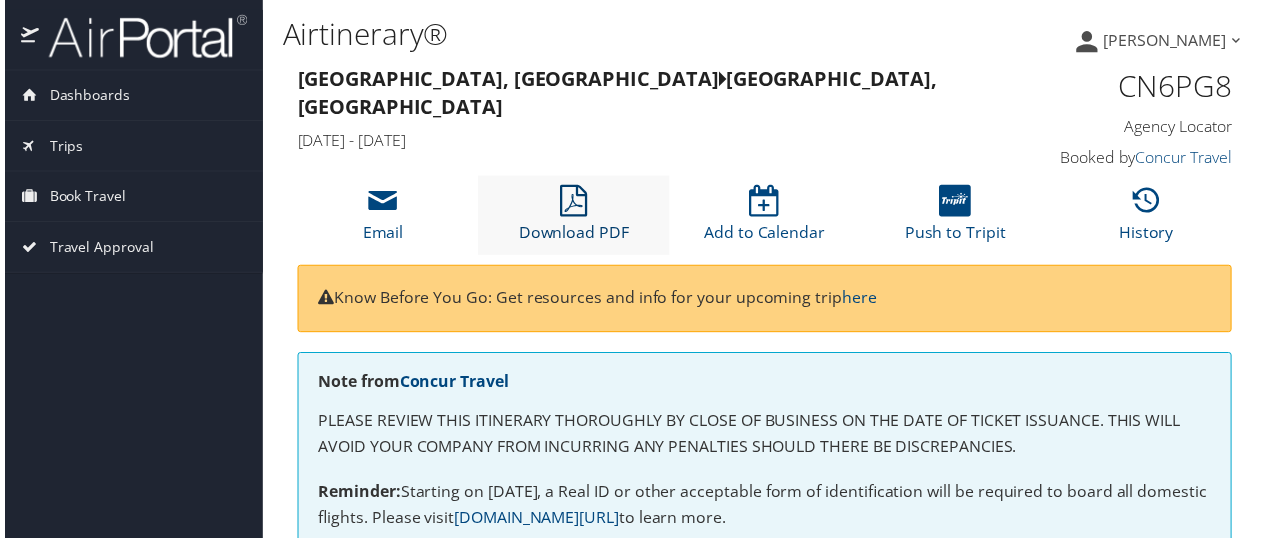 click on "Download PDF" at bounding box center (573, 221) 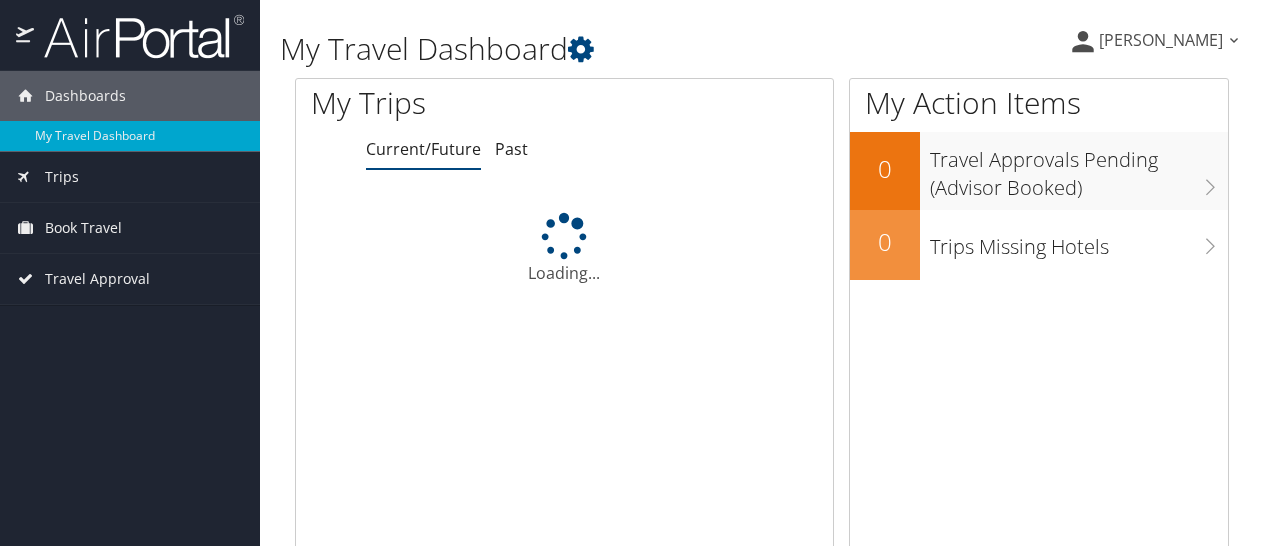 scroll, scrollTop: 0, scrollLeft: 0, axis: both 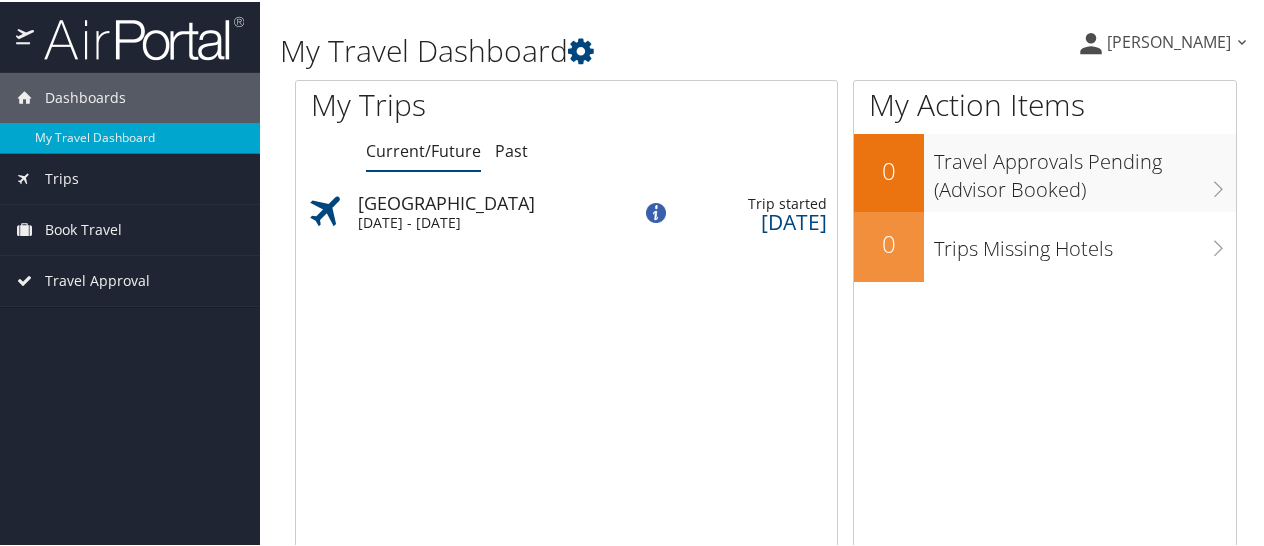 click on "Knoxville   Tue 8 Jul 2025 - Fri 11 Jul 2025" at bounding box center [452, 211] 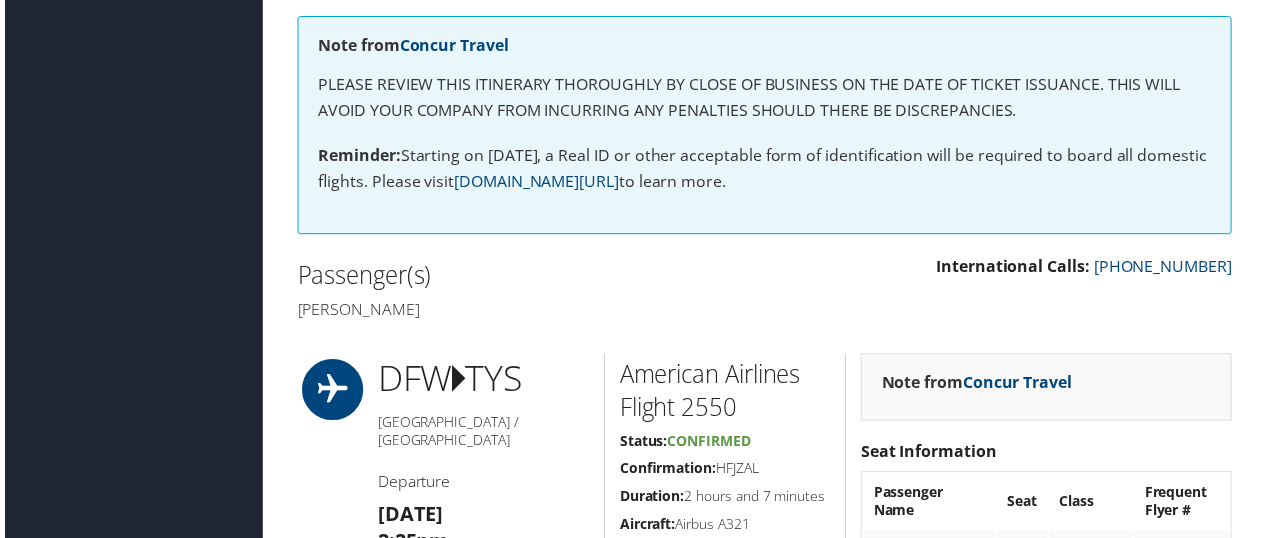 scroll, scrollTop: 0, scrollLeft: 0, axis: both 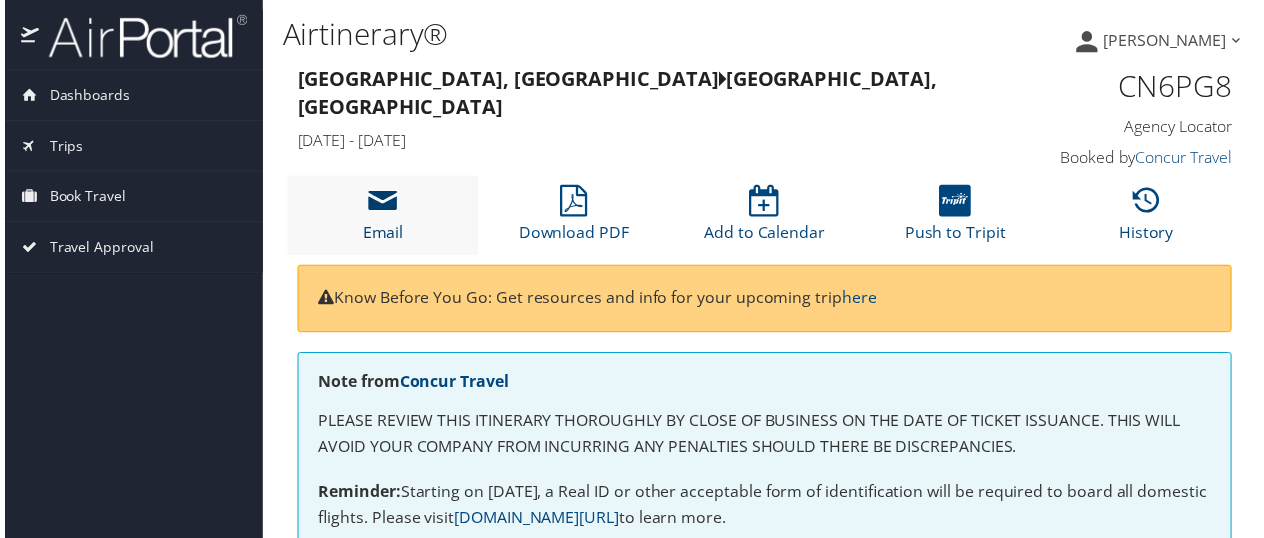 click at bounding box center [381, 203] 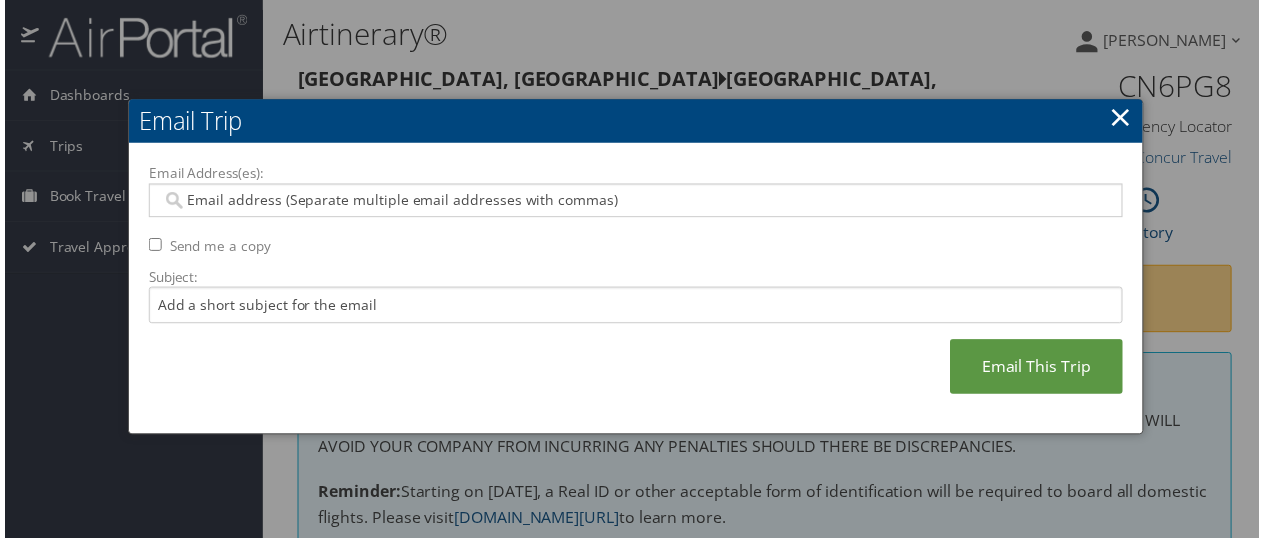 click on "Email Address(es):" at bounding box center [635, 202] 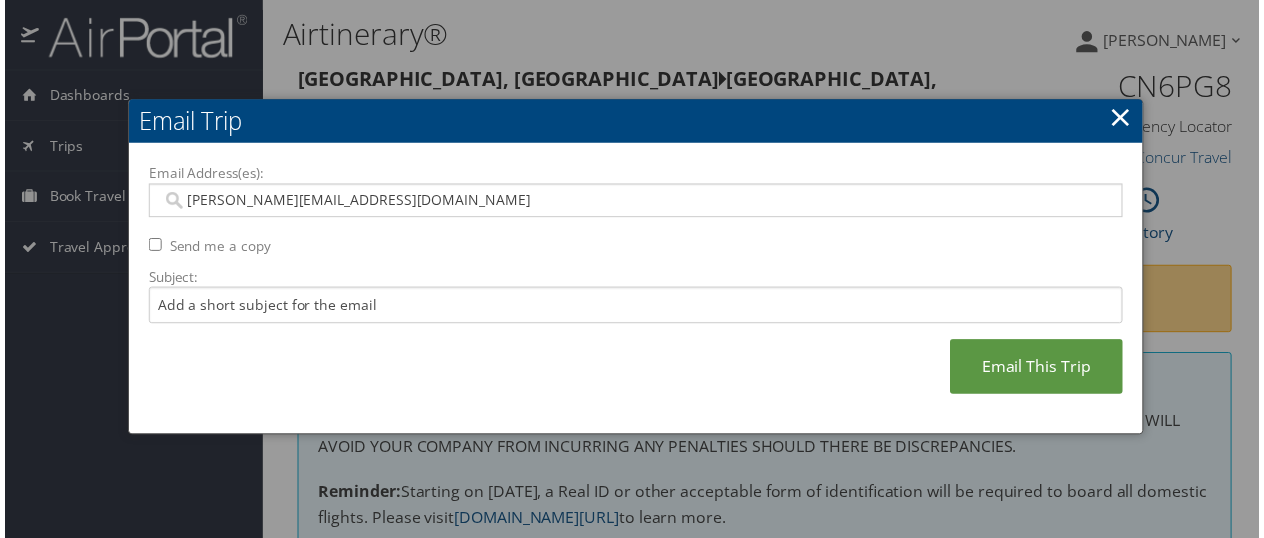 type on "[PERSON_NAME][EMAIL_ADDRESS][DOMAIN_NAME]" 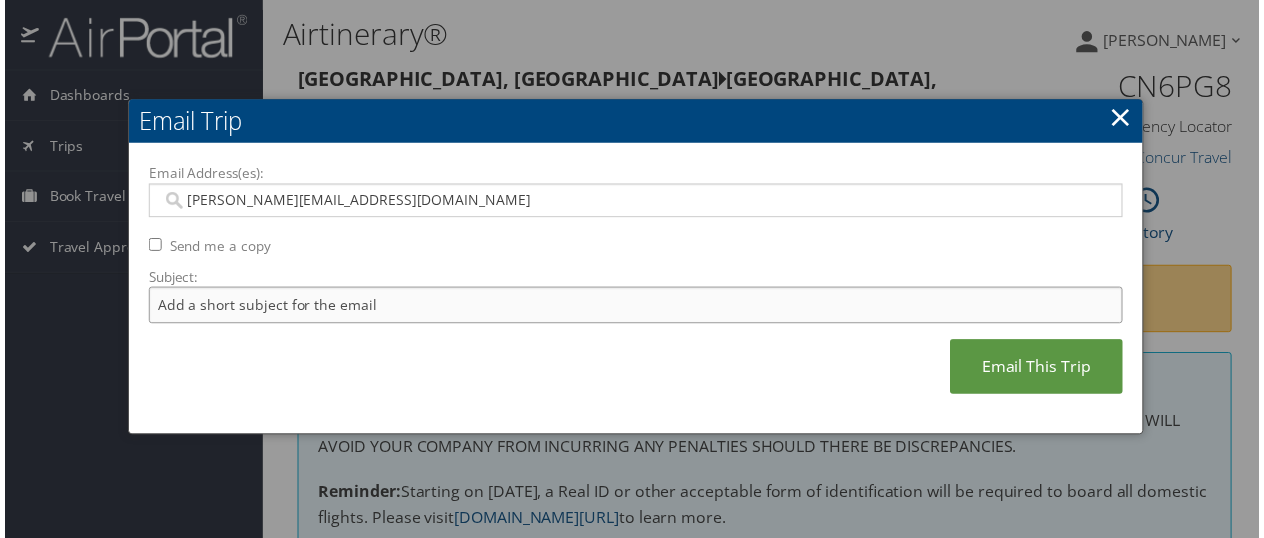 type on "[PERSON_NAME][EMAIL_ADDRESS][DOMAIN_NAME]" 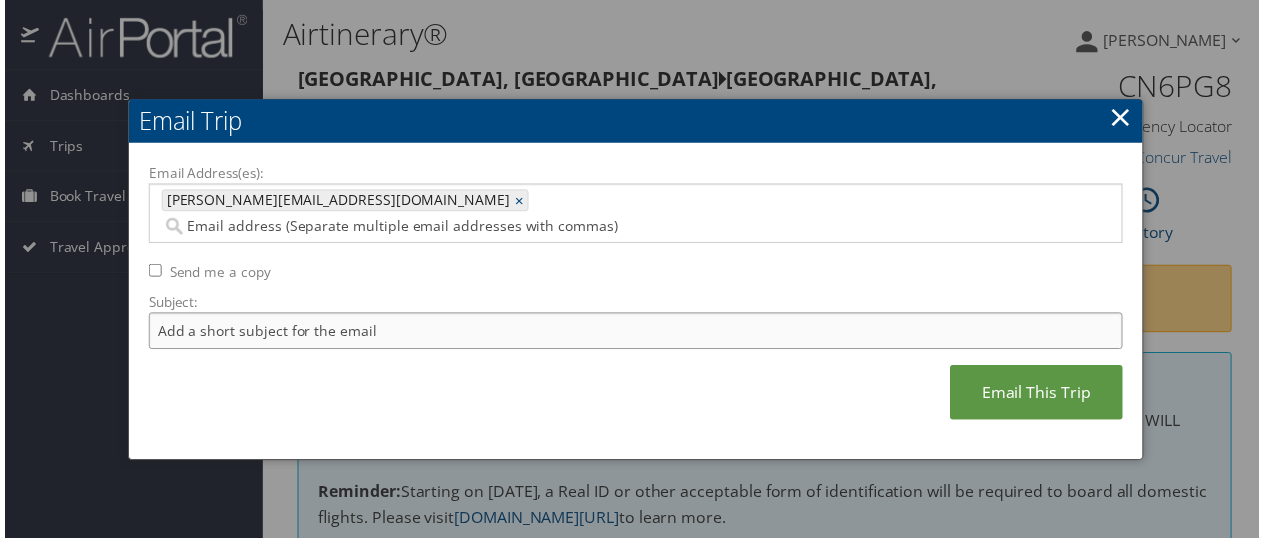 click on "Subject:" at bounding box center [636, 333] 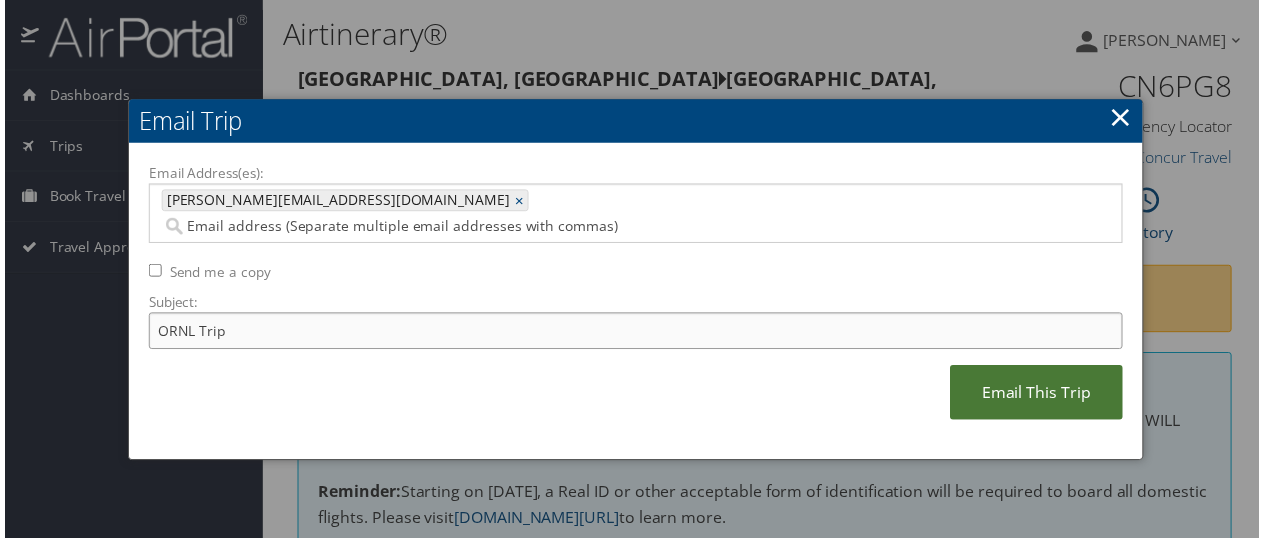 type on "ORNL Trip" 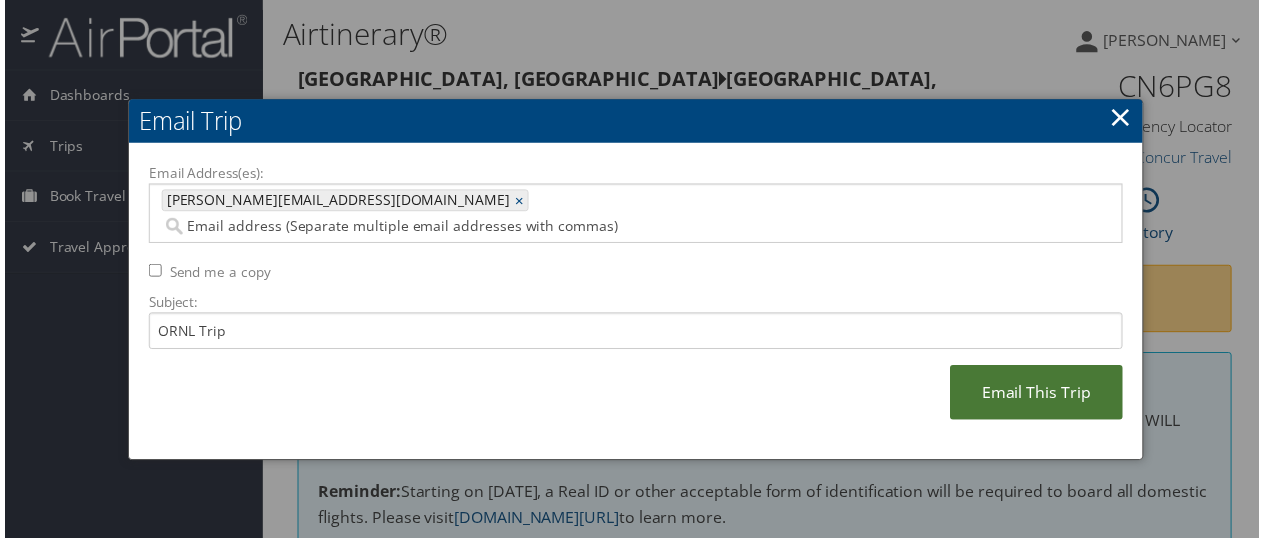 click on "Email This Trip" at bounding box center [1040, 395] 